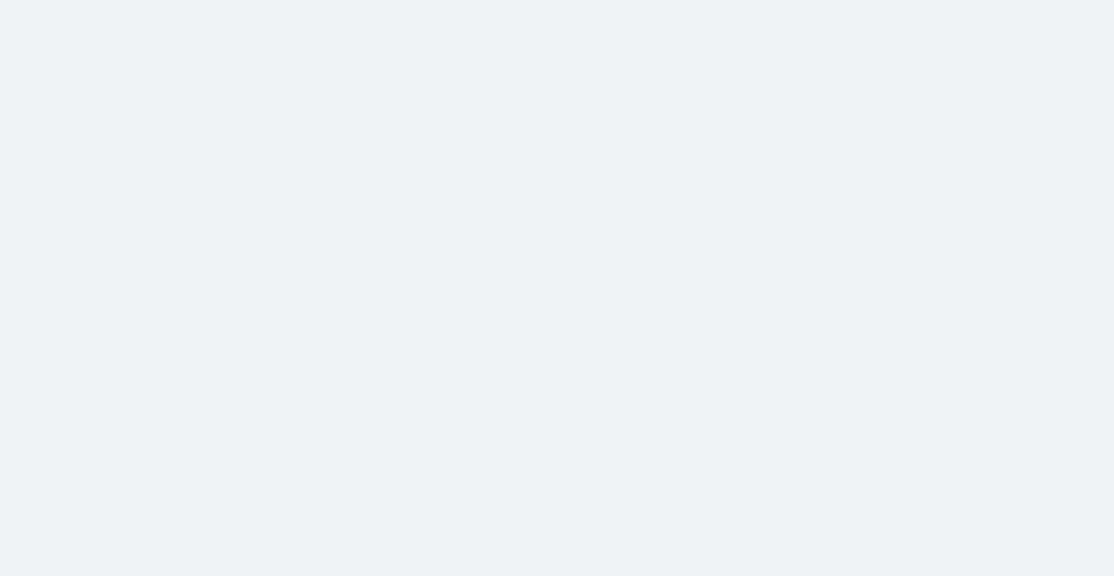 scroll, scrollTop: 0, scrollLeft: 0, axis: both 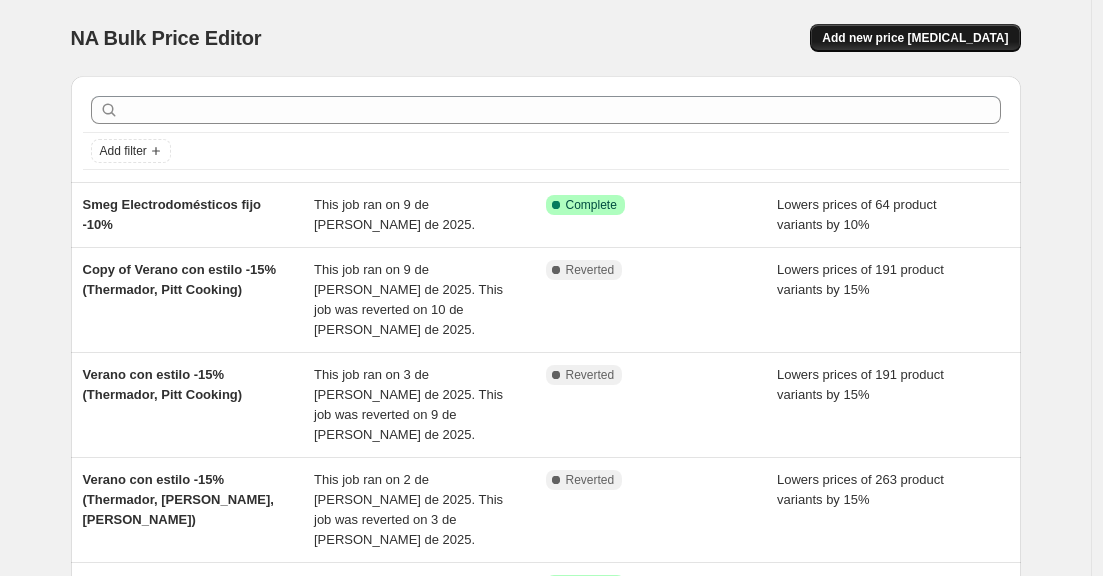 click on "Add new price [MEDICAL_DATA]" at bounding box center [915, 38] 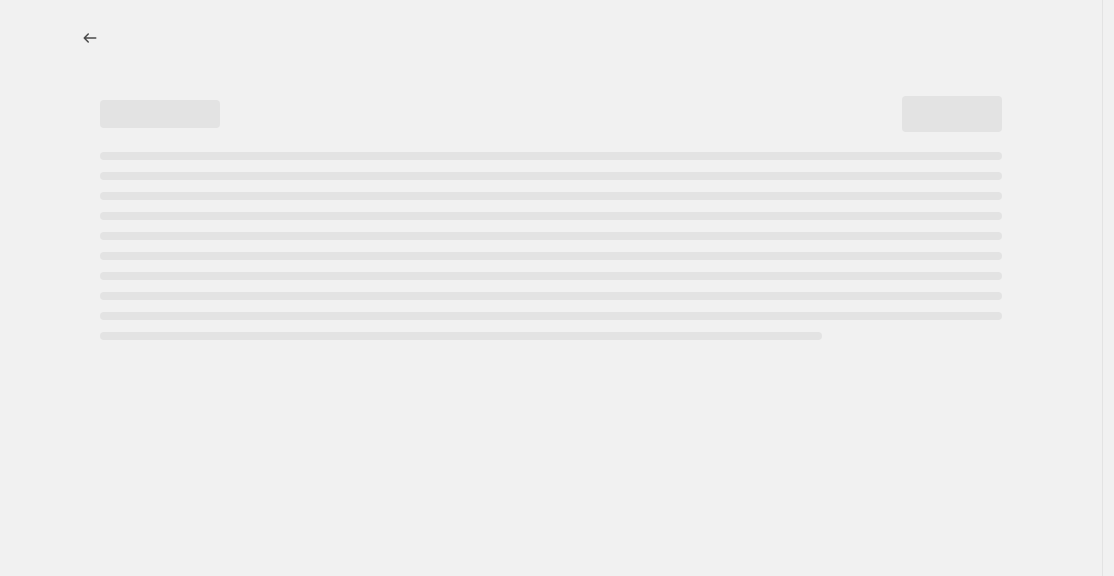 select on "percentage" 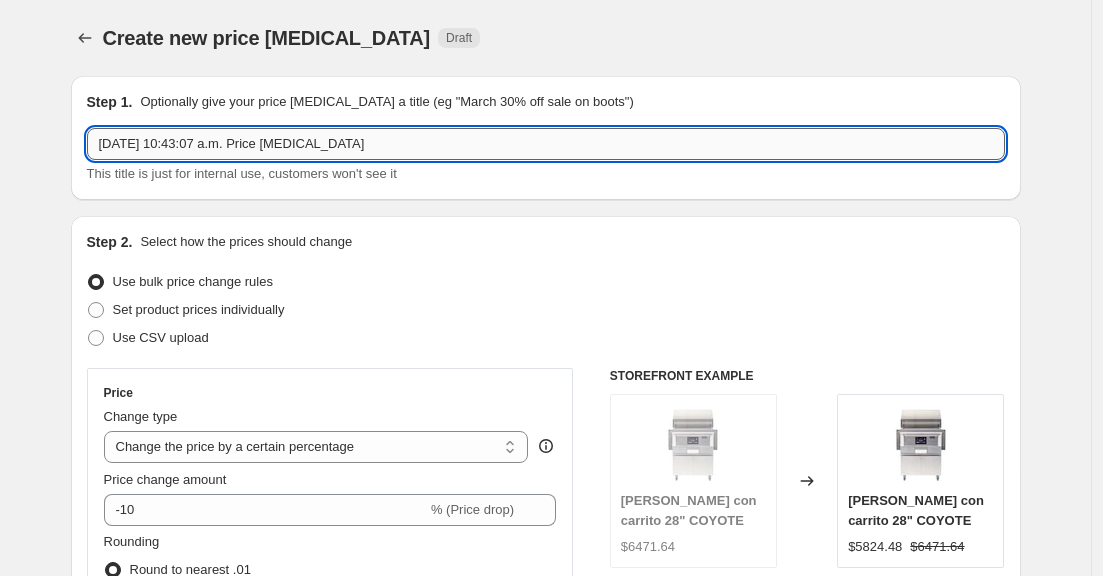 click on "[DATE] 10:43:07 a.m. Price [MEDICAL_DATA]" at bounding box center (546, 144) 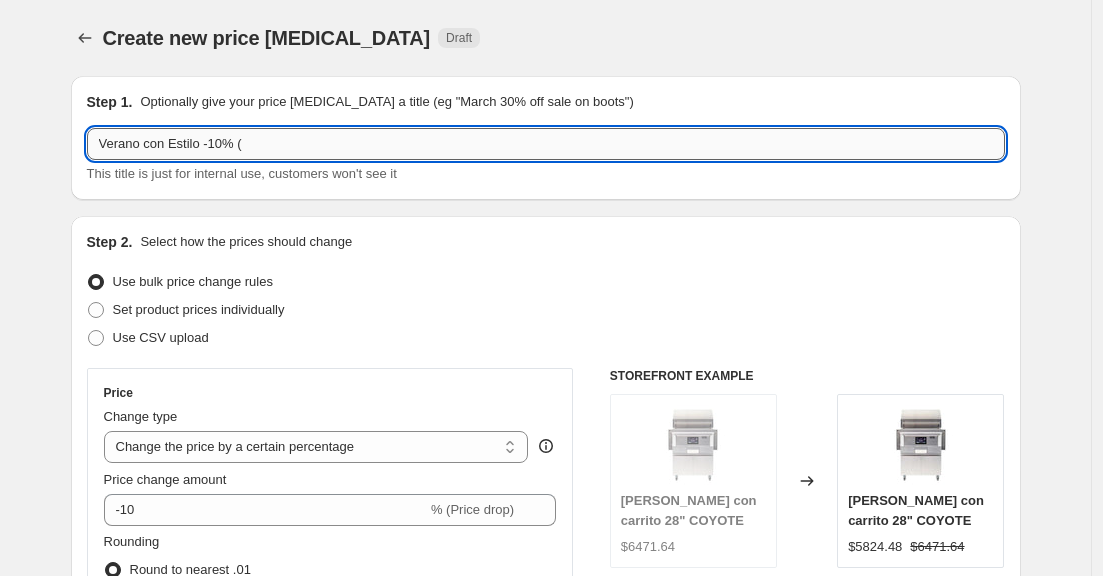 paste on "Eclipse y Tecnolam 10%" 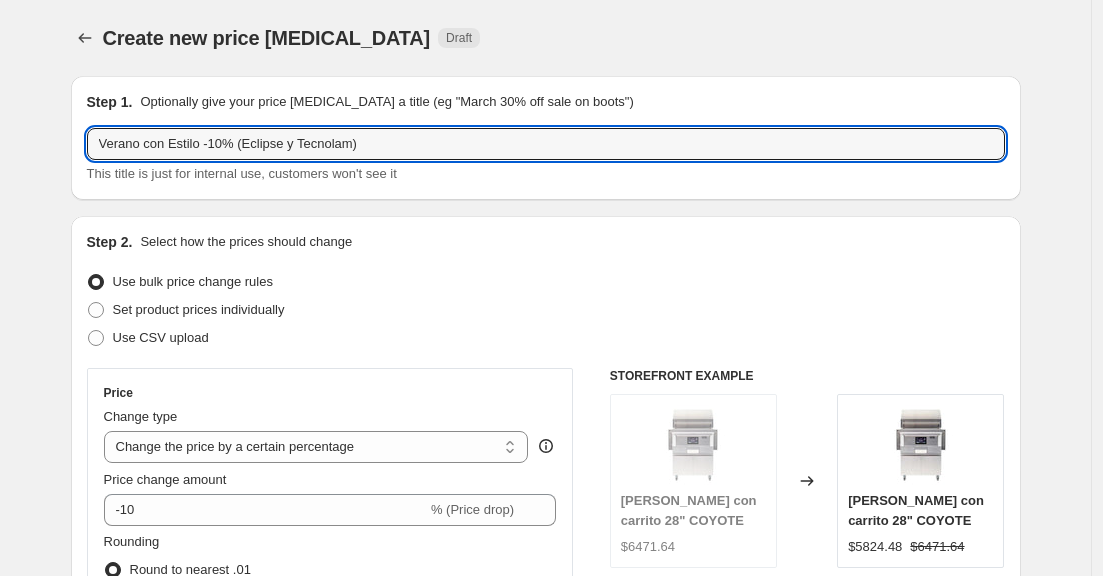 type on "Verano con Estilo -10% (Eclipse y Tecnolam)" 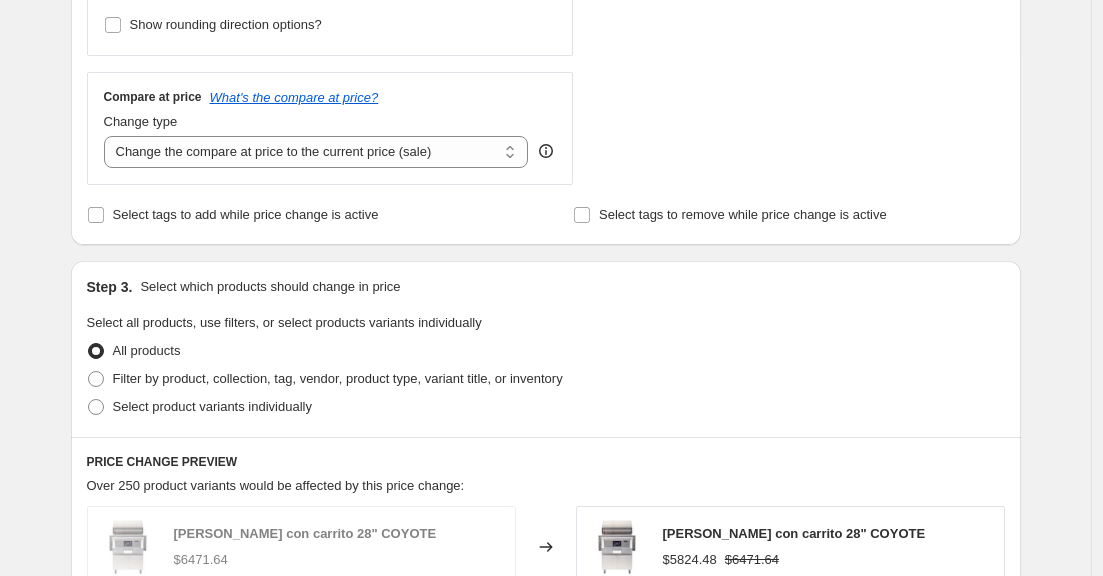 scroll, scrollTop: 690, scrollLeft: 0, axis: vertical 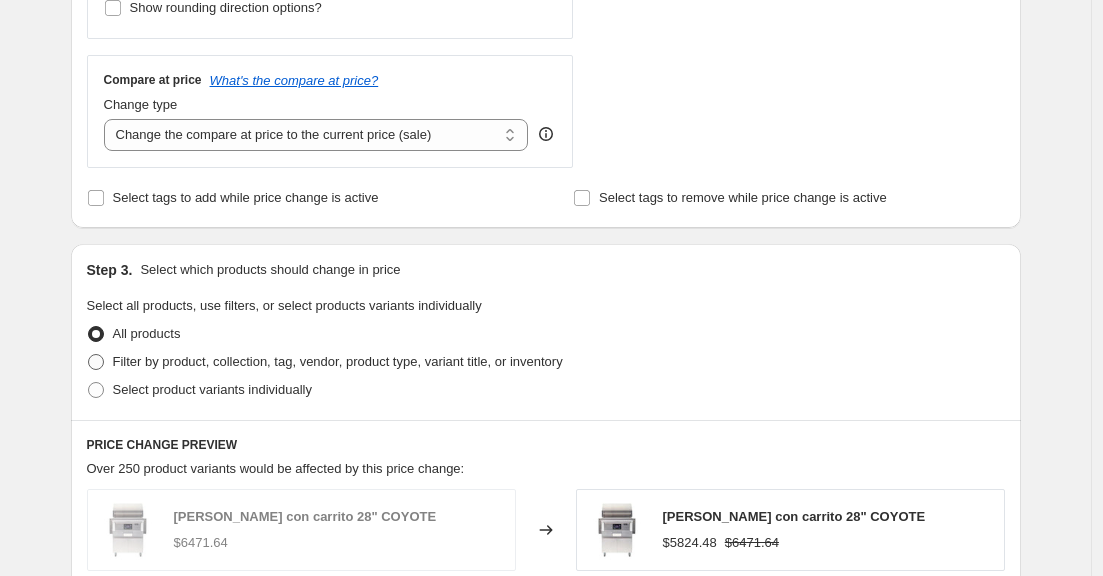 click at bounding box center (96, 362) 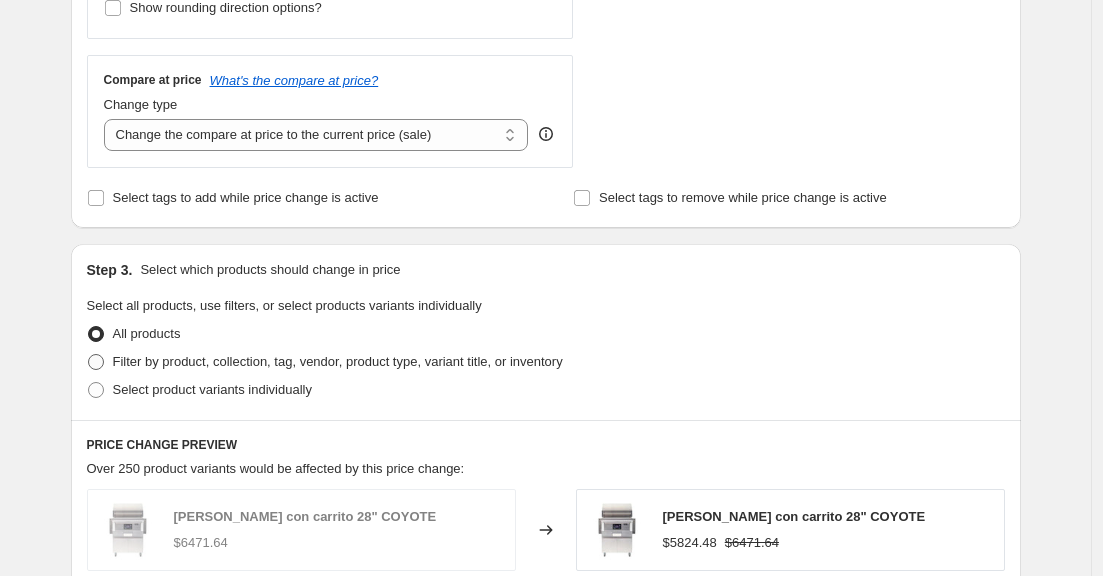 radio on "true" 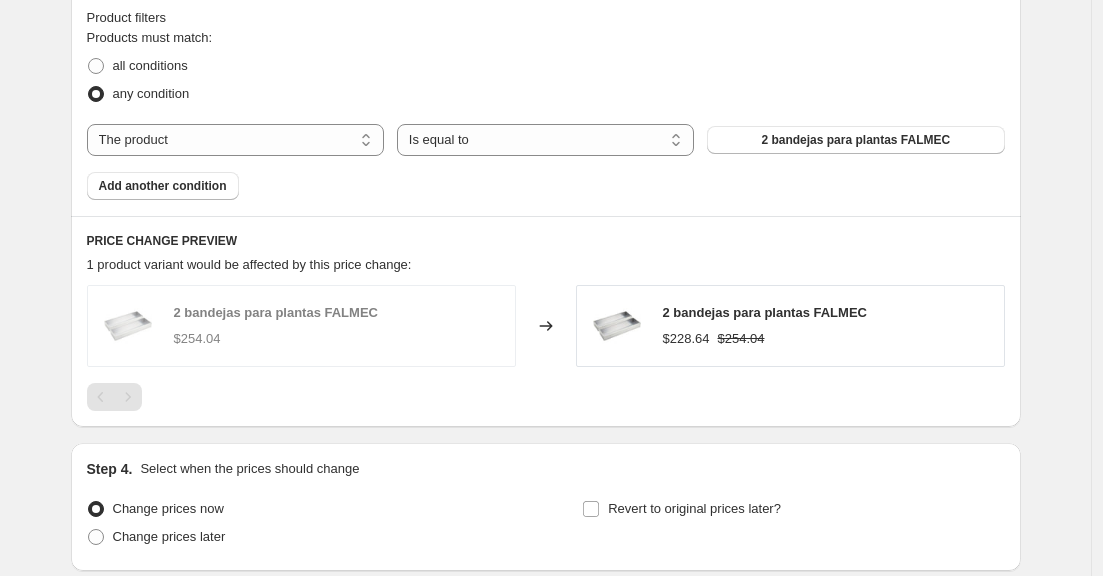 scroll, scrollTop: 1088, scrollLeft: 0, axis: vertical 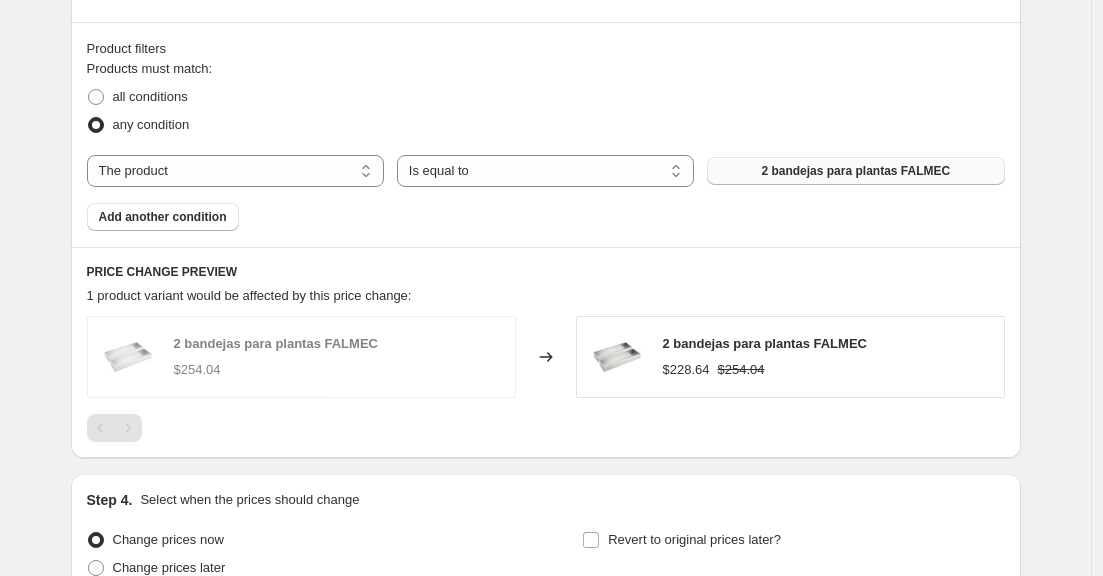 click on "2 bandejas para plantas FALMEC" at bounding box center (855, 171) 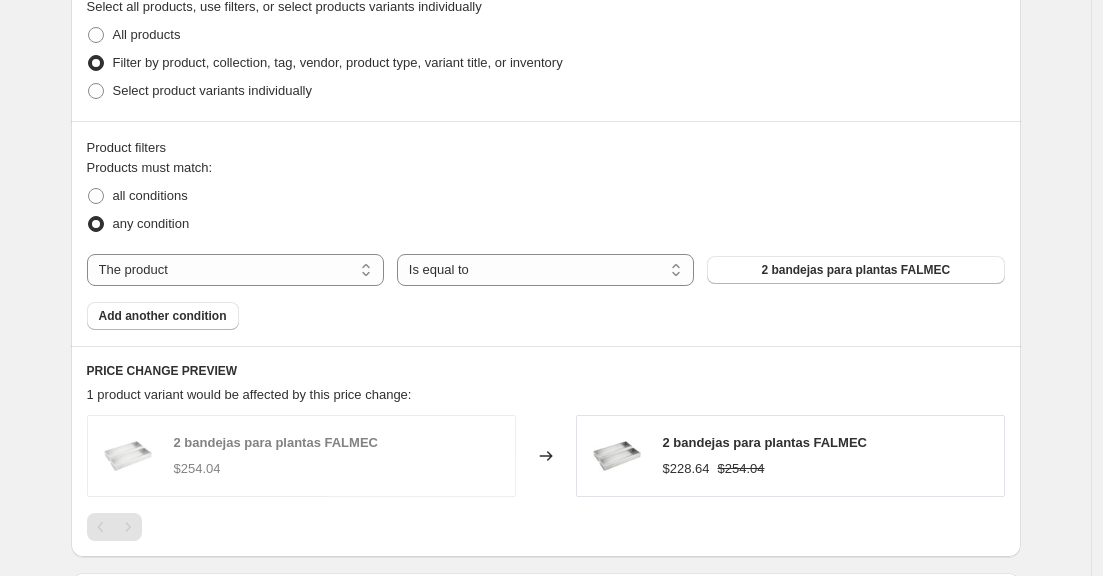 scroll, scrollTop: 978, scrollLeft: 0, axis: vertical 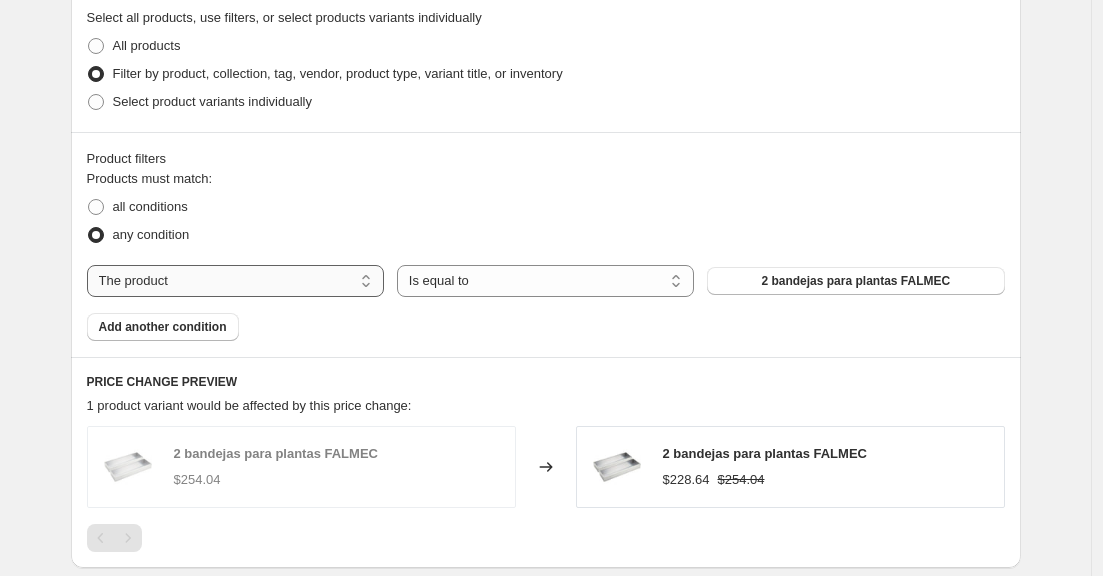 click on "The product The product's collection The product's tag The product's vendor The product's type The product's status The variant's title Inventory quantity" at bounding box center [235, 281] 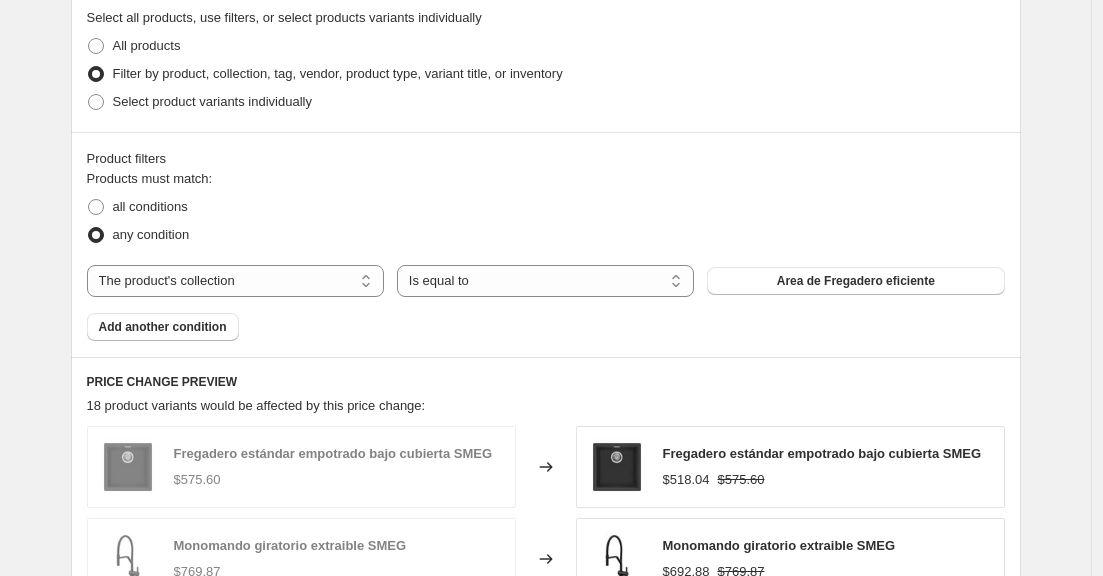 click on "Area de Fregadero eficiente" at bounding box center [856, 281] 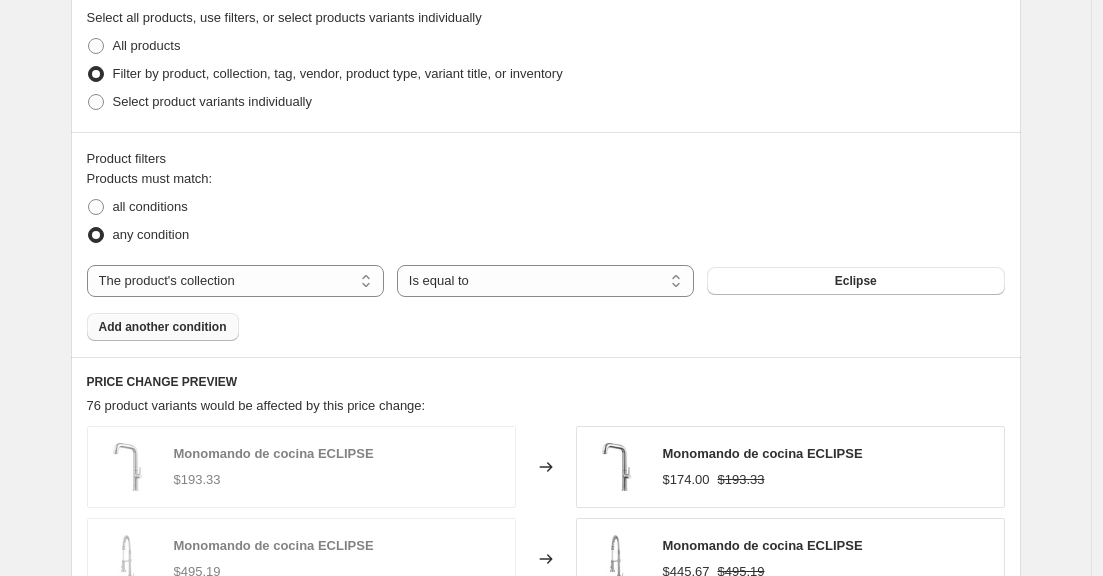 click on "Add another condition" at bounding box center (163, 327) 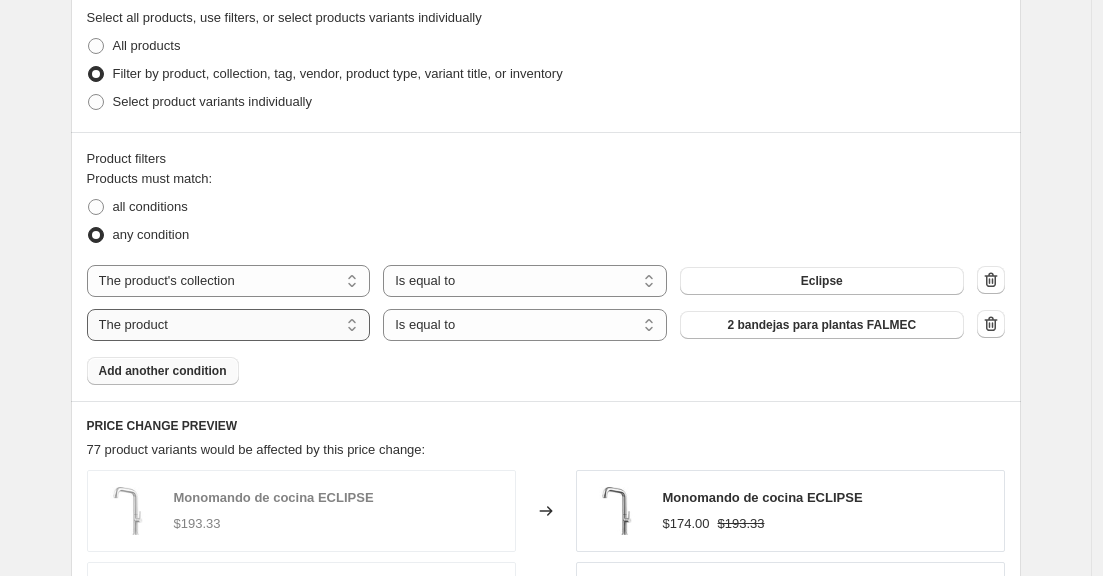 click on "The product The product's collection The product's tag The product's vendor The product's type The product's status The variant's title Inventory quantity" at bounding box center [229, 325] 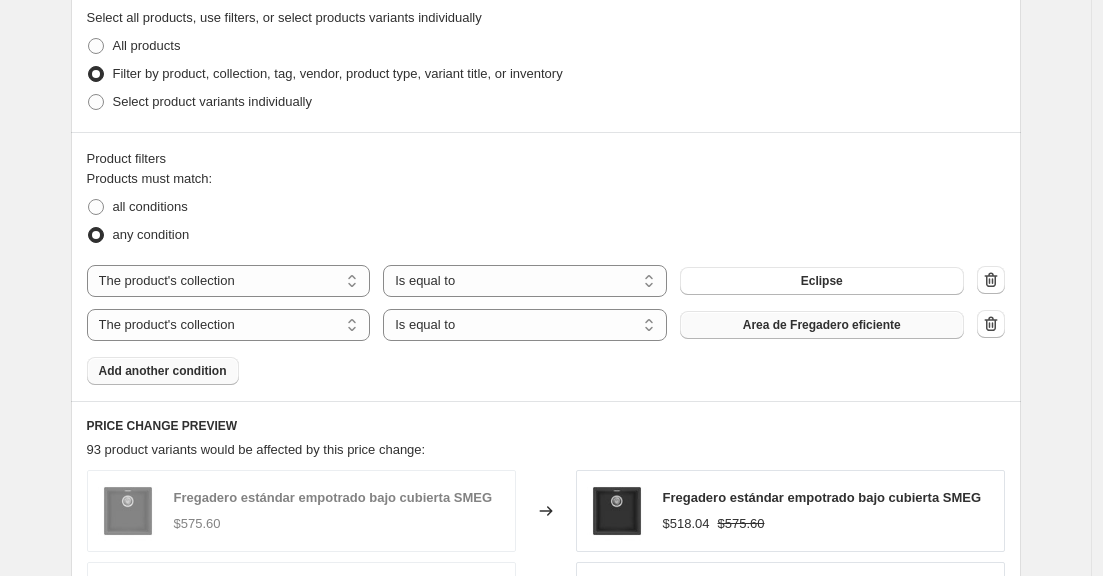 click on "Area de Fregadero eficiente" at bounding box center [822, 325] 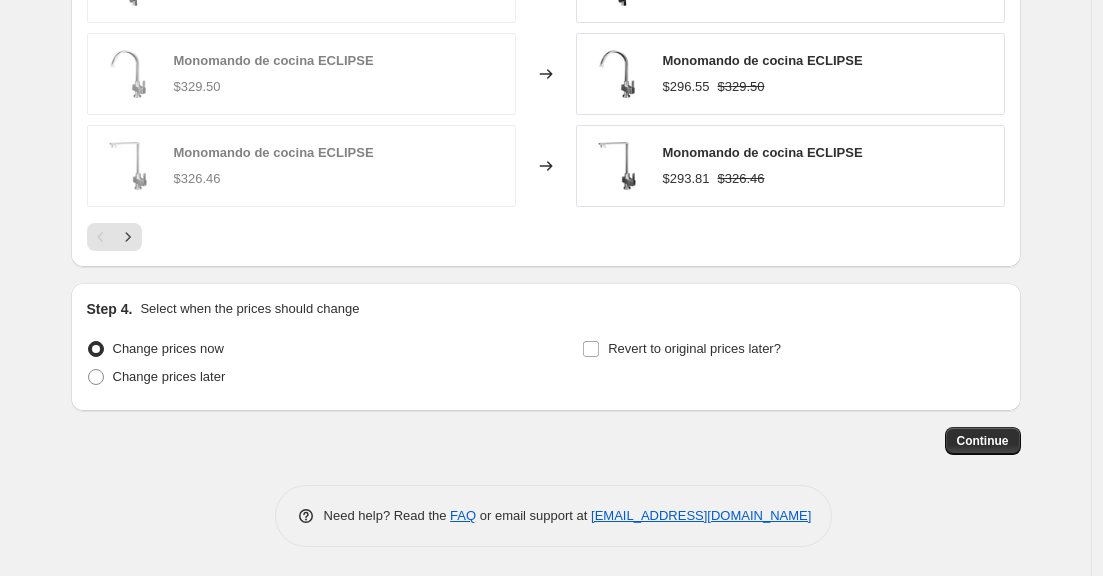 scroll, scrollTop: 1692, scrollLeft: 0, axis: vertical 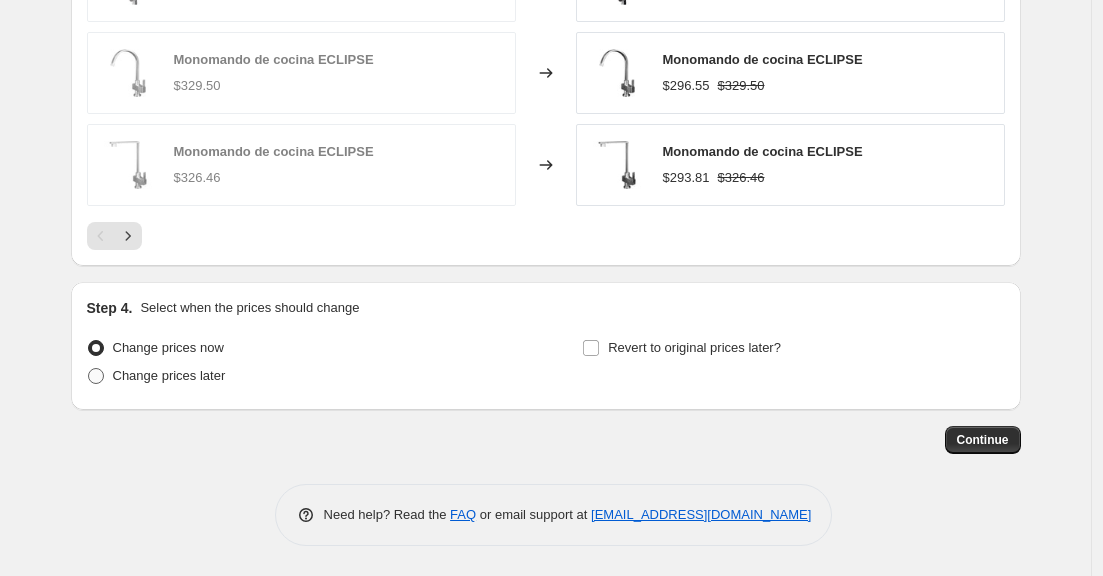 click at bounding box center (96, 376) 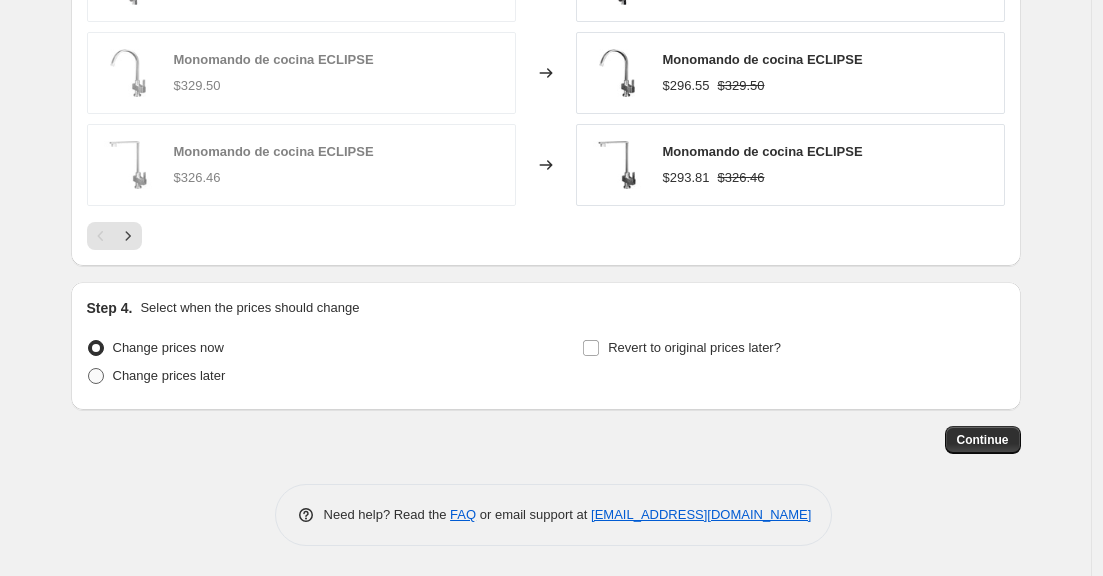 radio on "true" 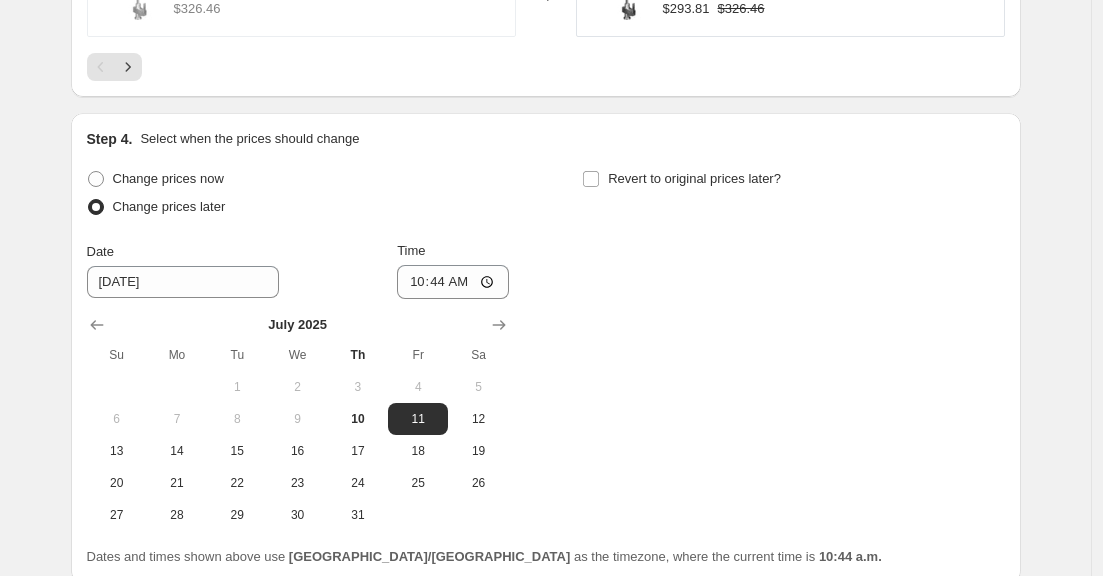 scroll, scrollTop: 1863, scrollLeft: 0, axis: vertical 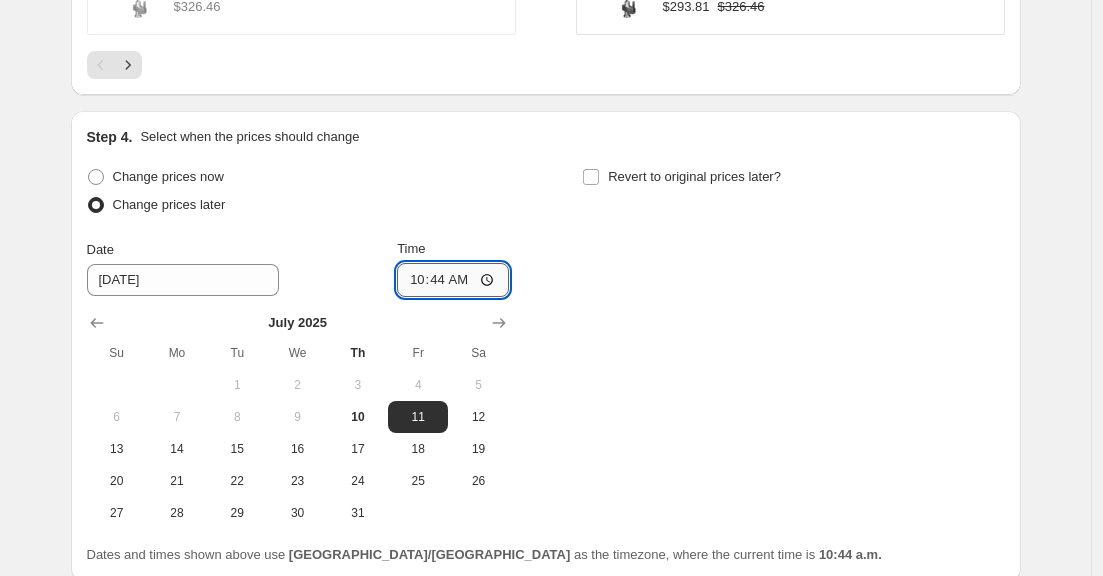 click on "10:44" at bounding box center (453, 280) 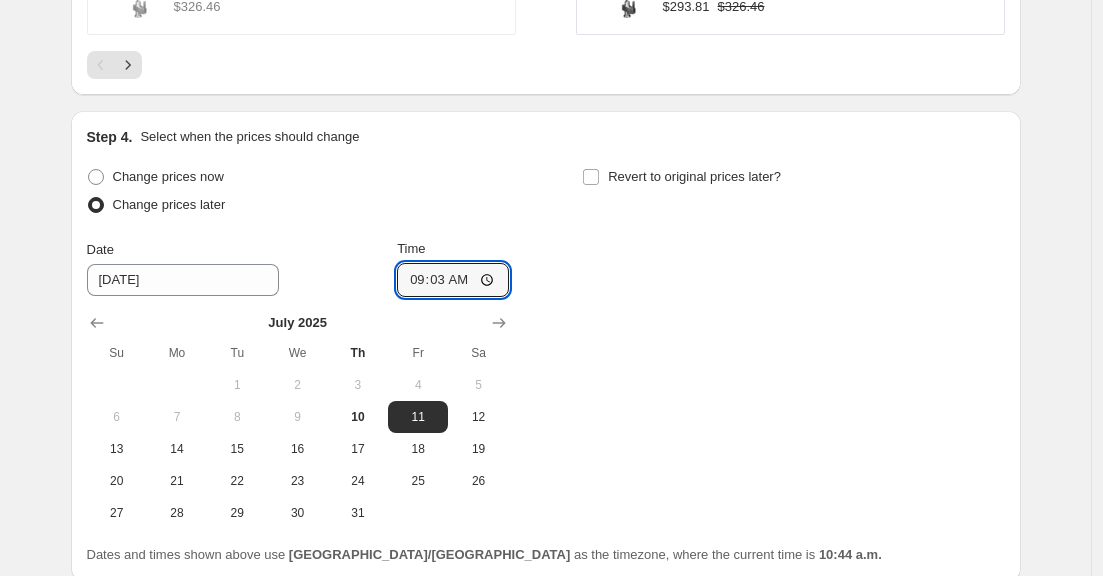 type on "09:30" 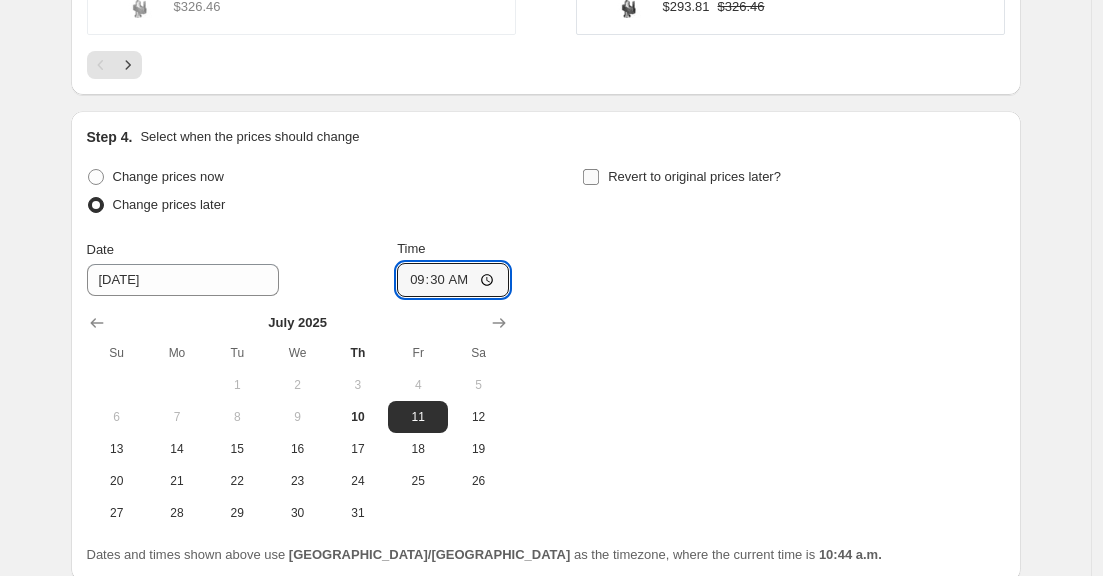 click on "Revert to original prices later?" at bounding box center (591, 177) 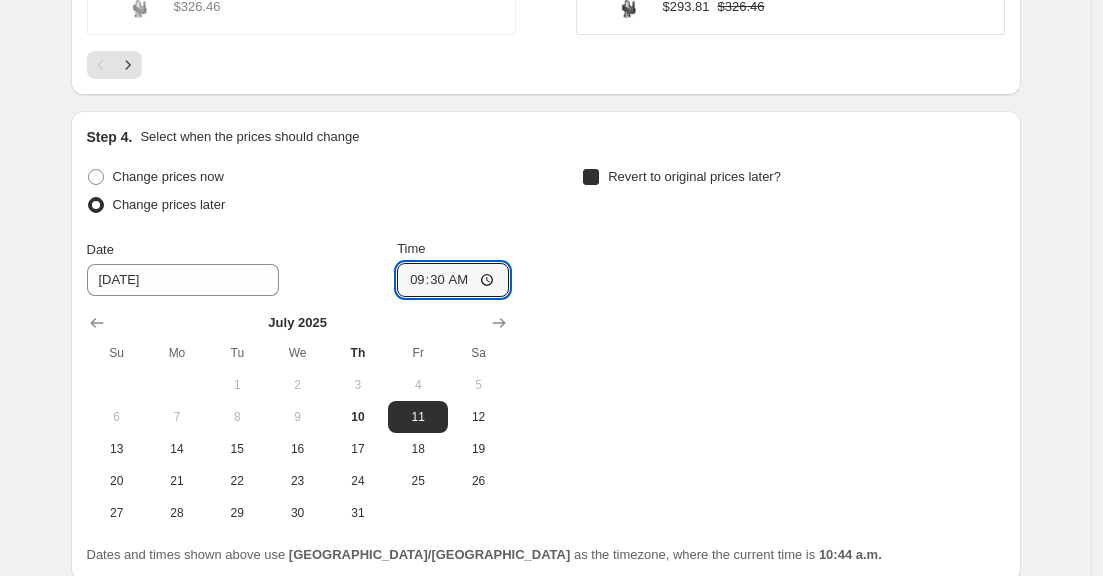 checkbox on "true" 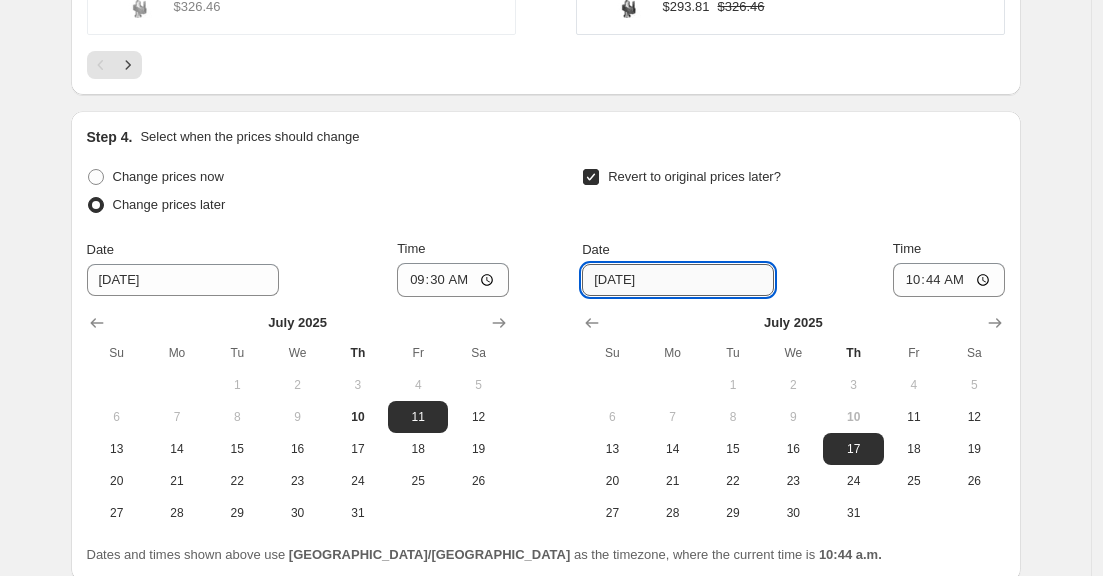 click on "[DATE]" at bounding box center (678, 280) 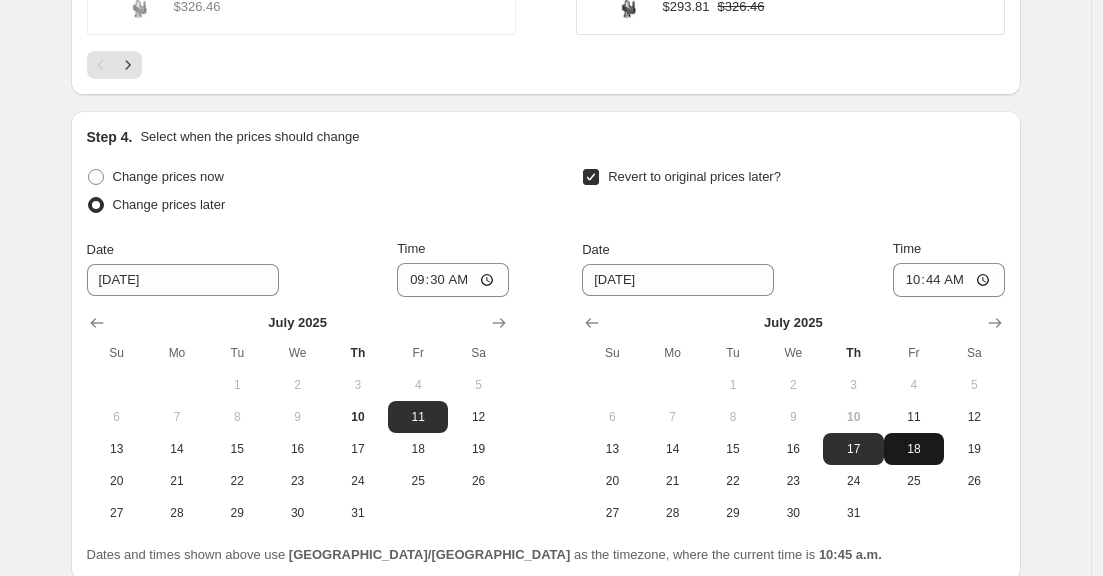 click on "18" at bounding box center [914, 449] 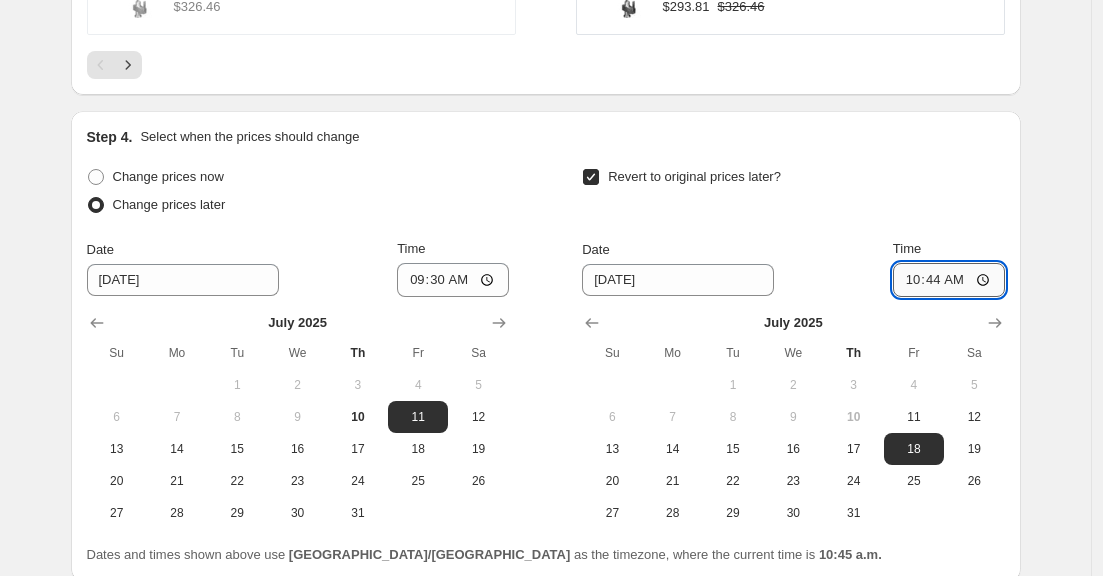 click on "10:44" at bounding box center [949, 280] 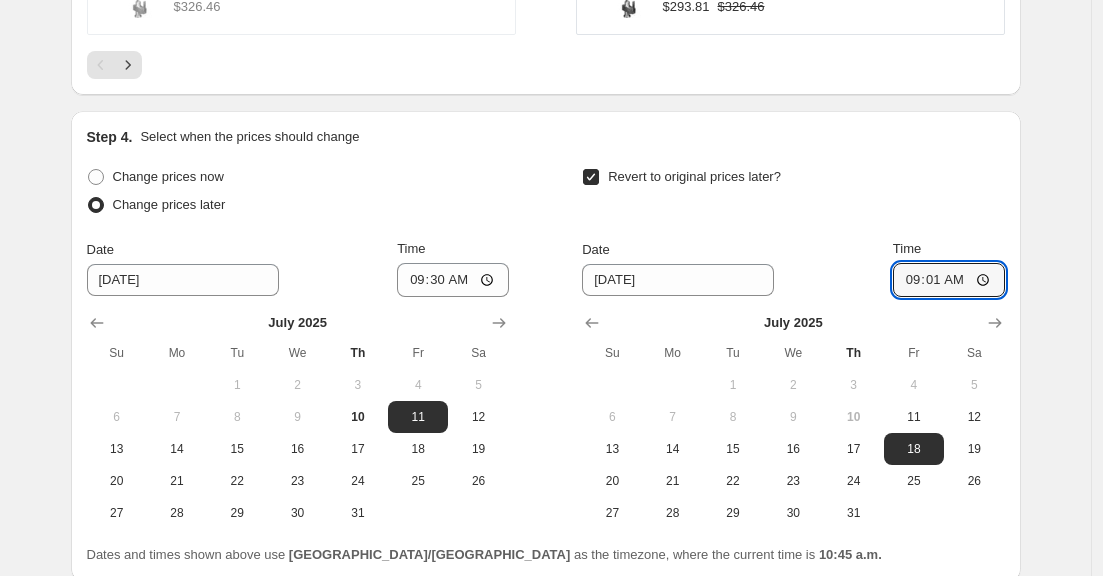 type on "09:15" 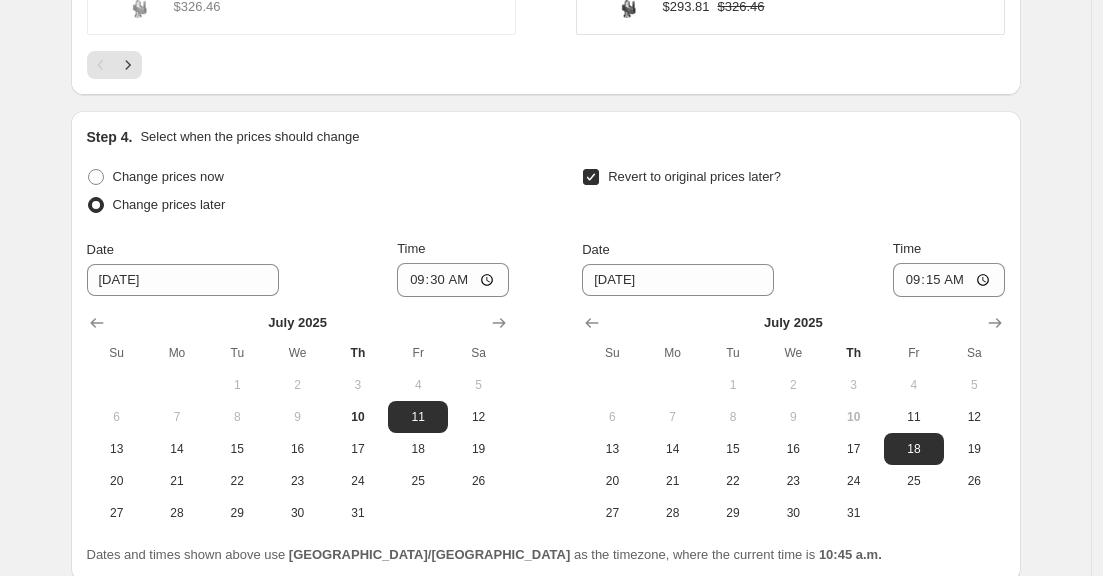 click on "Step 4. Select when the prices should change Change prices now Change prices later Date [DATE] Time 09:[DATE] Mo Tu We Th Fr Sa 1 2 3 4 5 6 7 8 9 10 11 12 13 14 15 16 17 18 19 20 21 22 23 24 25 26 27 28 29 30 31 Revert to original prices later? Date [DATE] Time 09:[DATE] Mo Tu We Th Fr Sa 1 2 3 4 5 6 7 8 9 10 11 12 13 14 15 16 17 18 19 20 21 22 23 24 25 26 27 28 29 30 31 Dates and times shown above use   [GEOGRAPHIC_DATA]/Mexico_City   as the timezone, where the current time is   10:45 a.m." at bounding box center [546, 346] 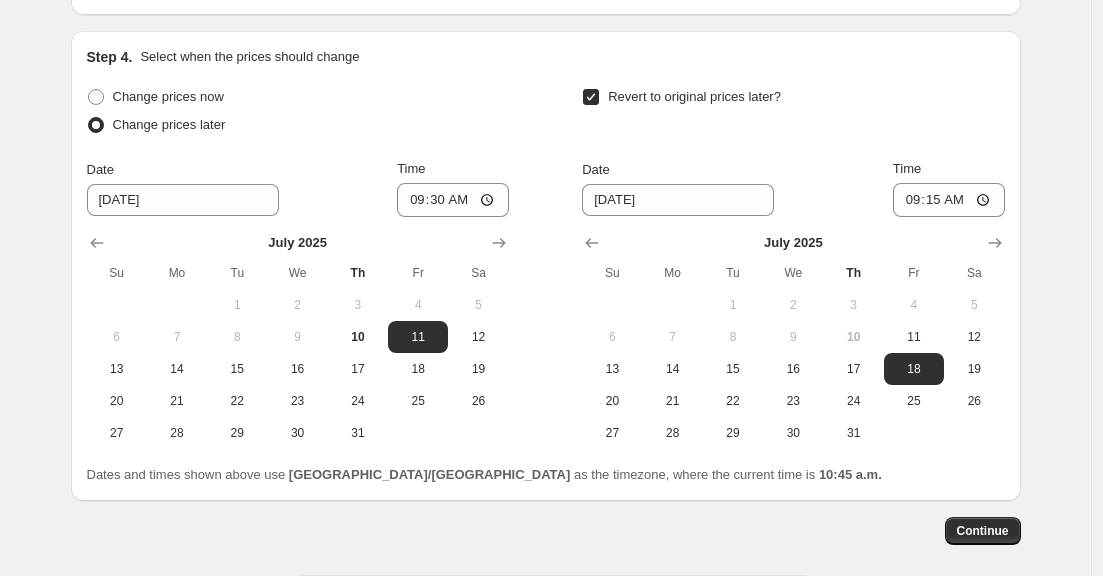 scroll, scrollTop: 2034, scrollLeft: 0, axis: vertical 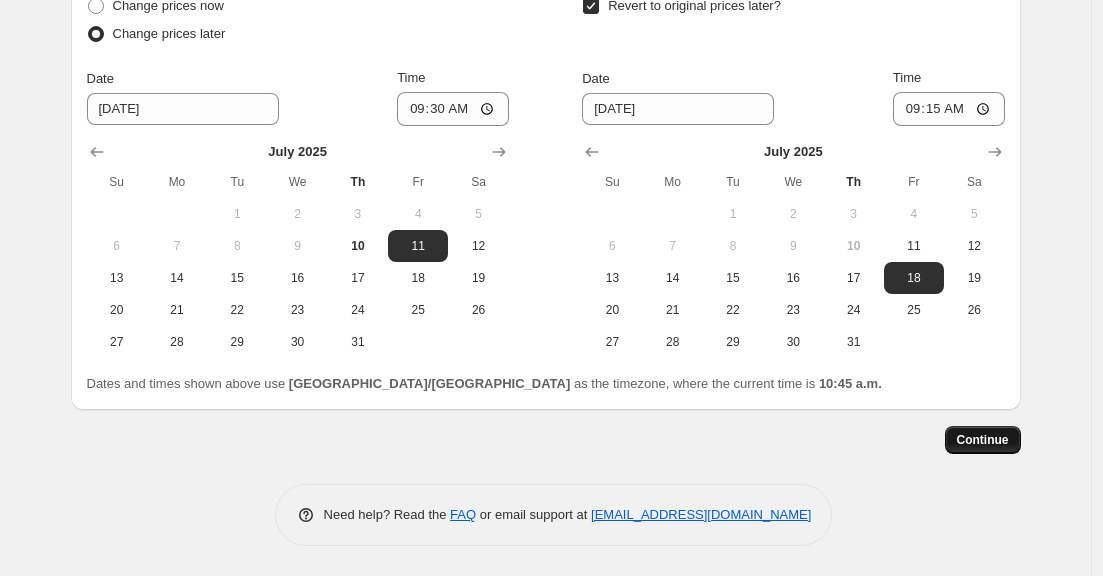 click on "Continue" at bounding box center [983, 440] 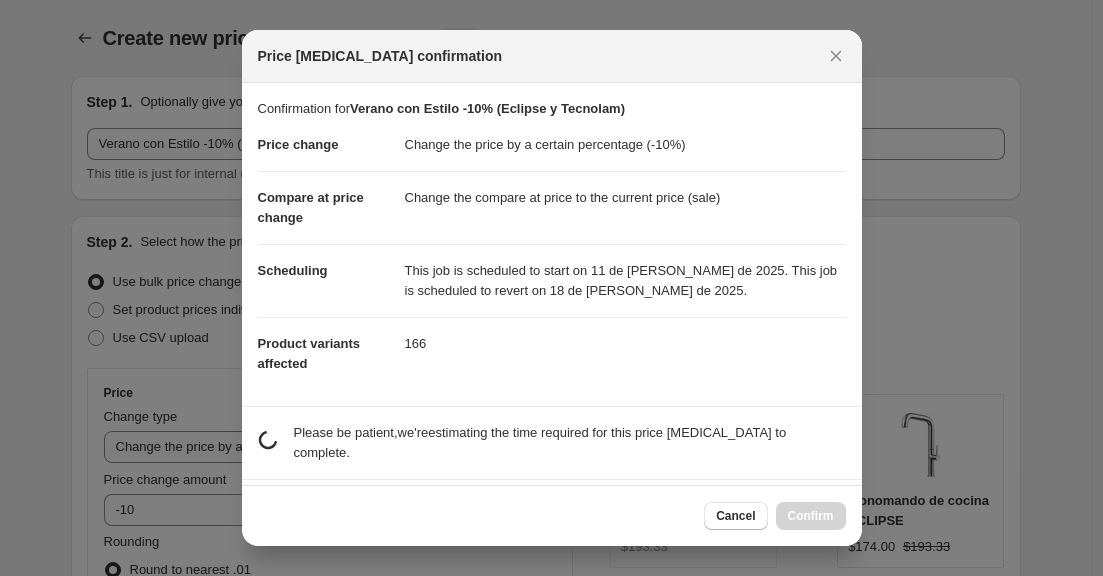 scroll, scrollTop: 0, scrollLeft: 0, axis: both 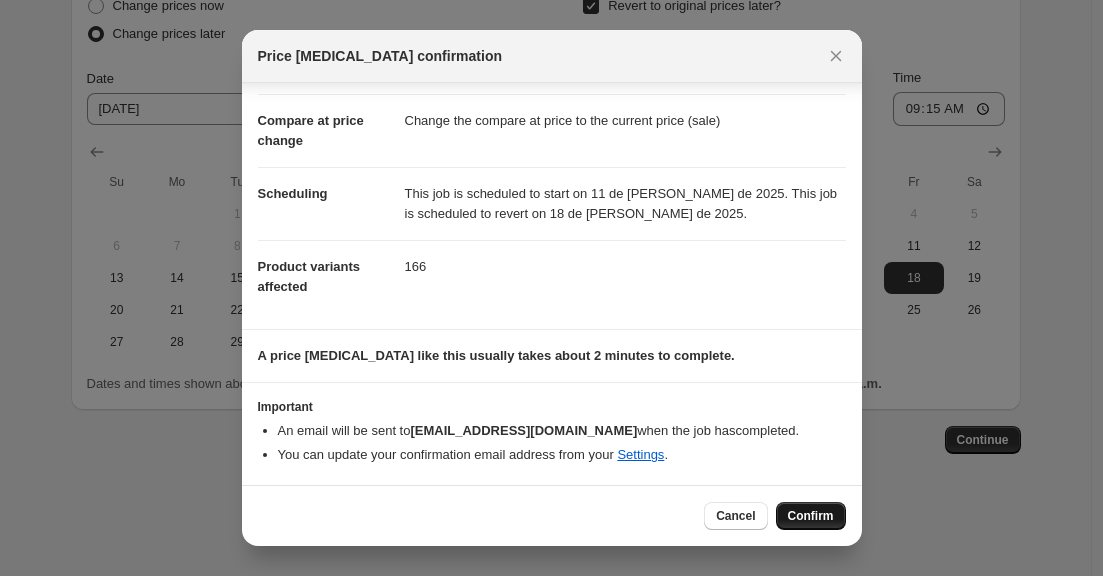 click on "Confirm" at bounding box center (811, 516) 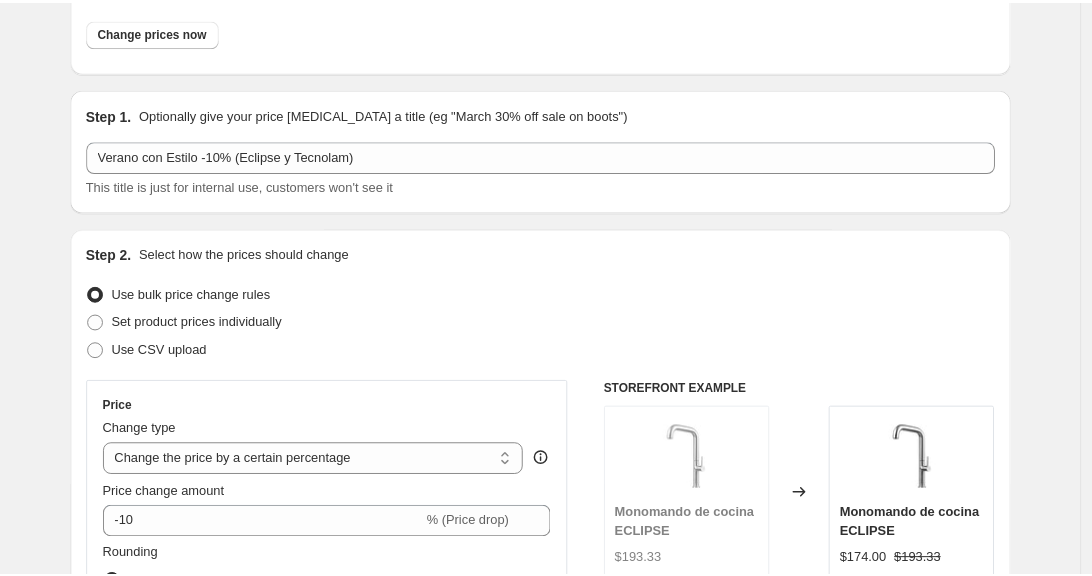 scroll, scrollTop: 0, scrollLeft: 0, axis: both 